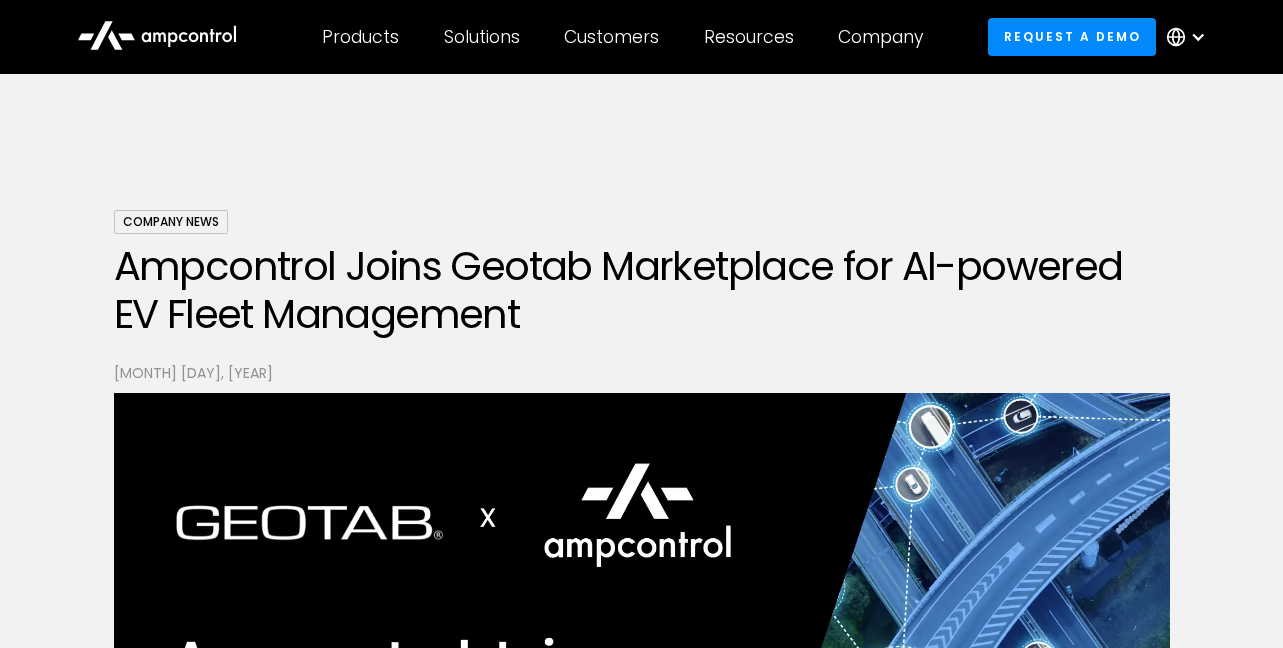 scroll, scrollTop: 0, scrollLeft: 0, axis: both 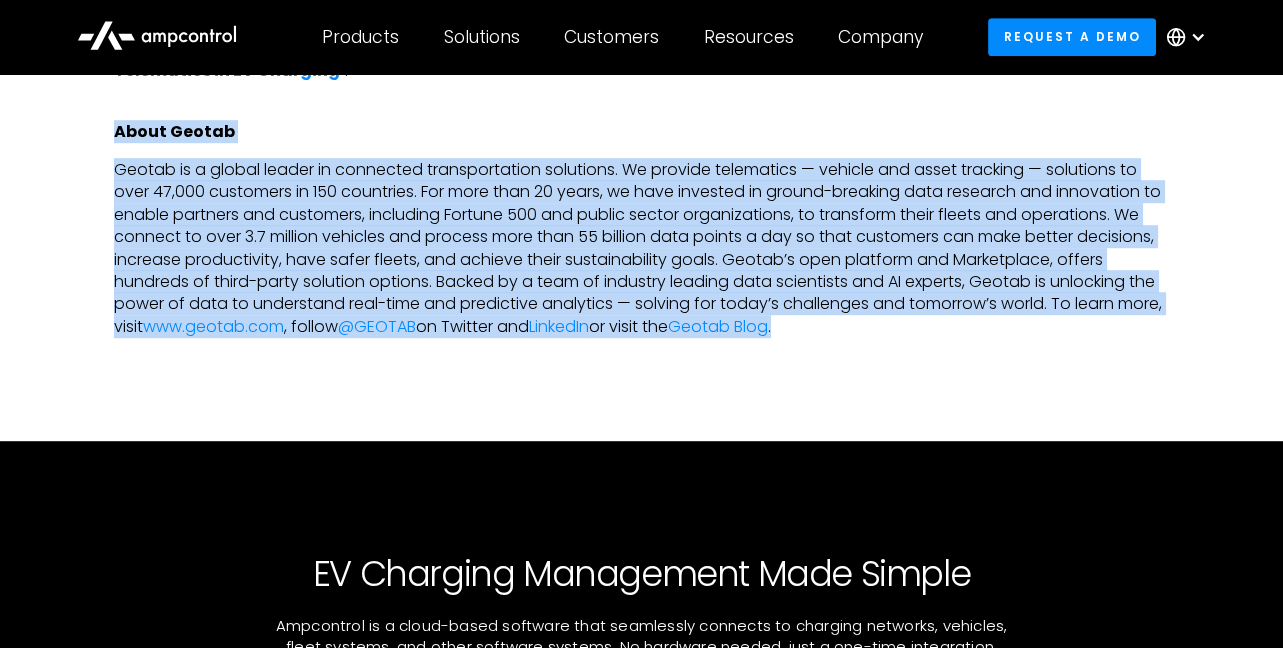 drag, startPoint x: 100, startPoint y: 129, endPoint x: 923, endPoint y: 321, distance: 845.0994 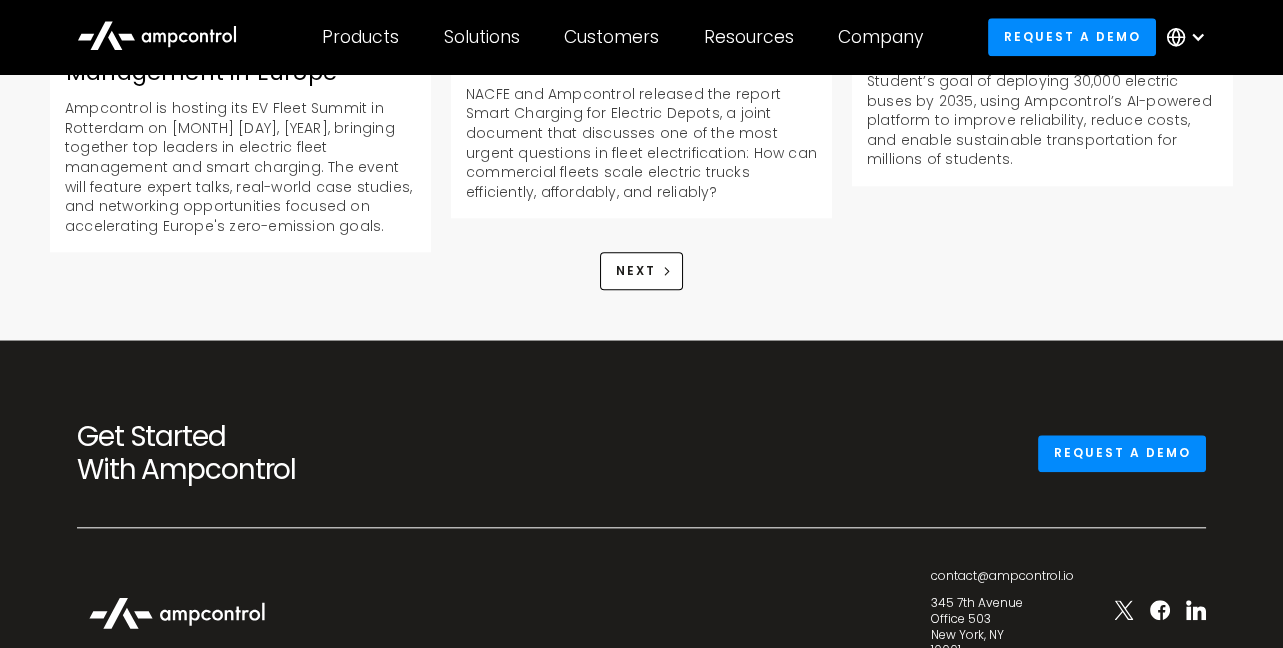 scroll, scrollTop: 2960, scrollLeft: 0, axis: vertical 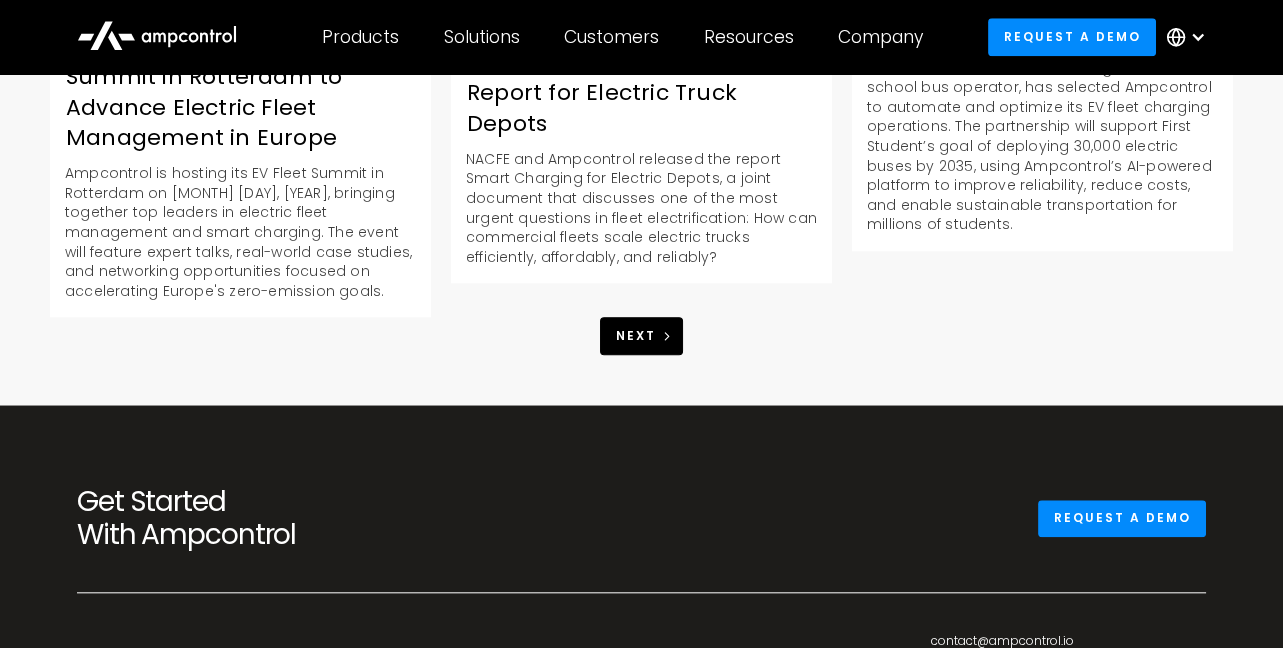 click on "Next" at bounding box center (636, 336) 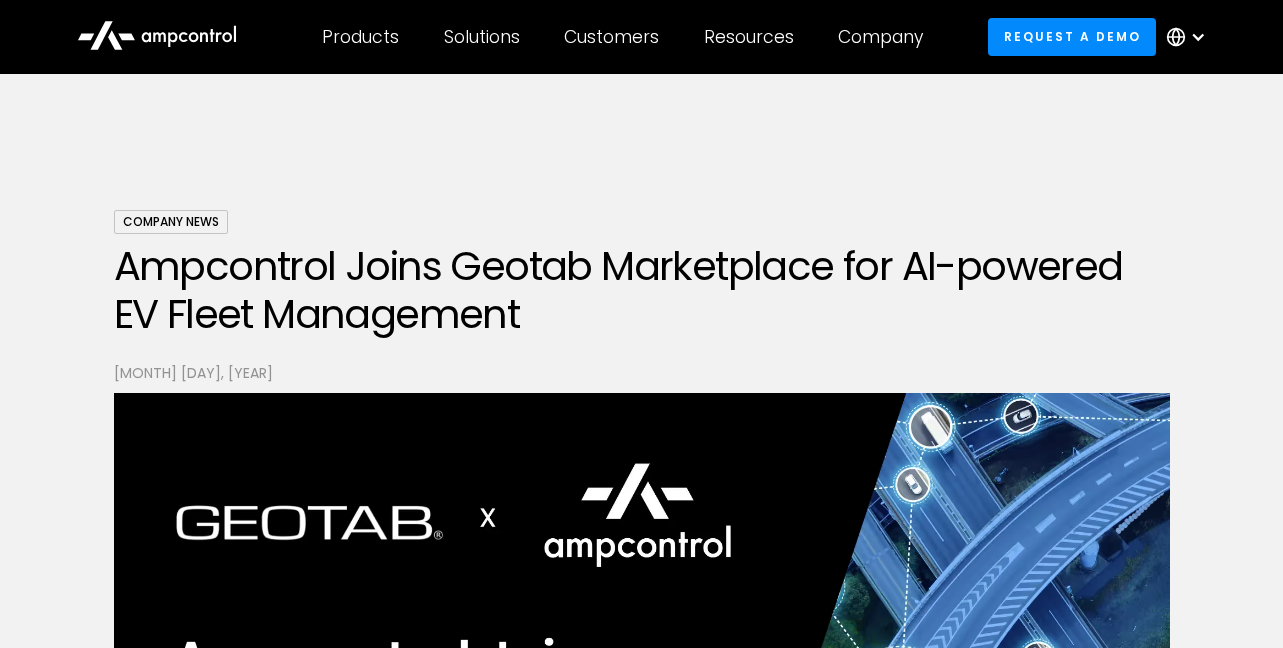 scroll, scrollTop: 0, scrollLeft: 0, axis: both 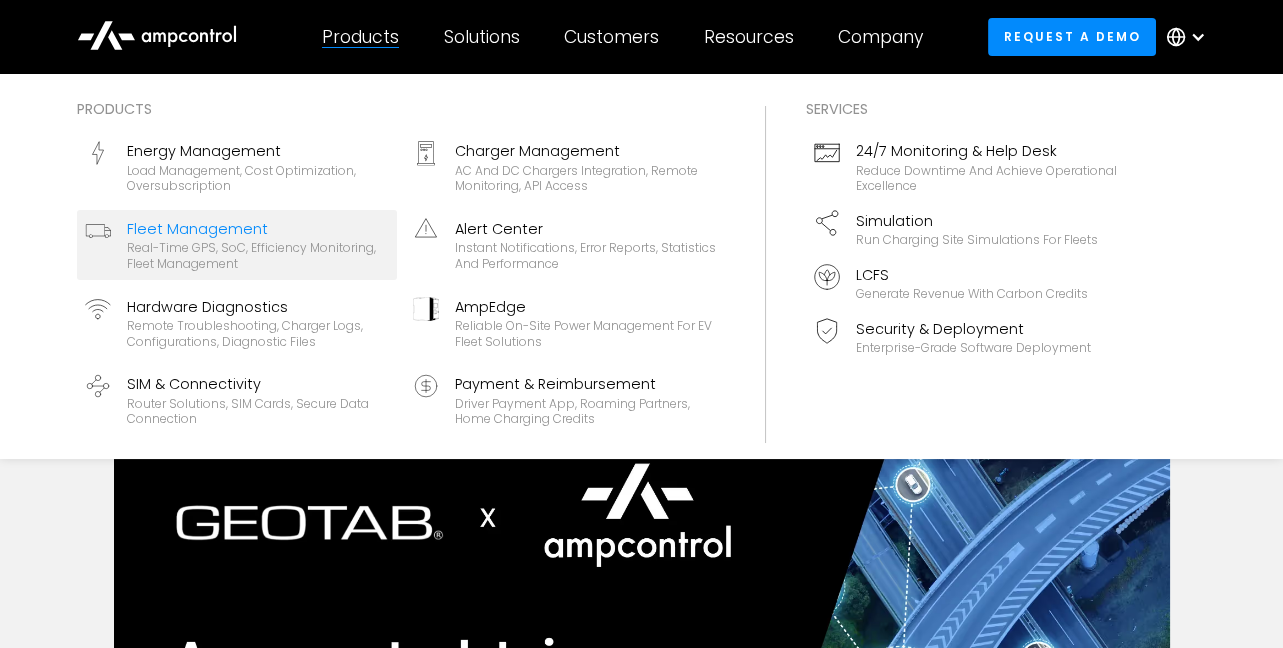 click on "Fleet Management" at bounding box center [258, 229] 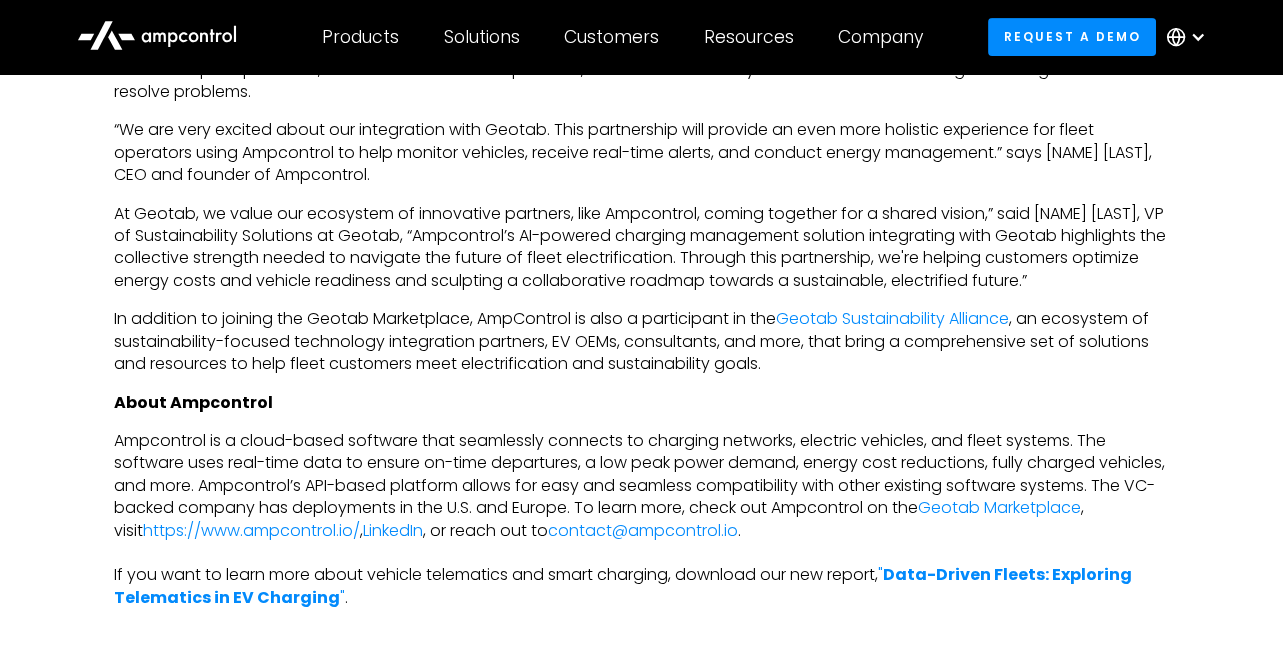 scroll, scrollTop: 1325, scrollLeft: 0, axis: vertical 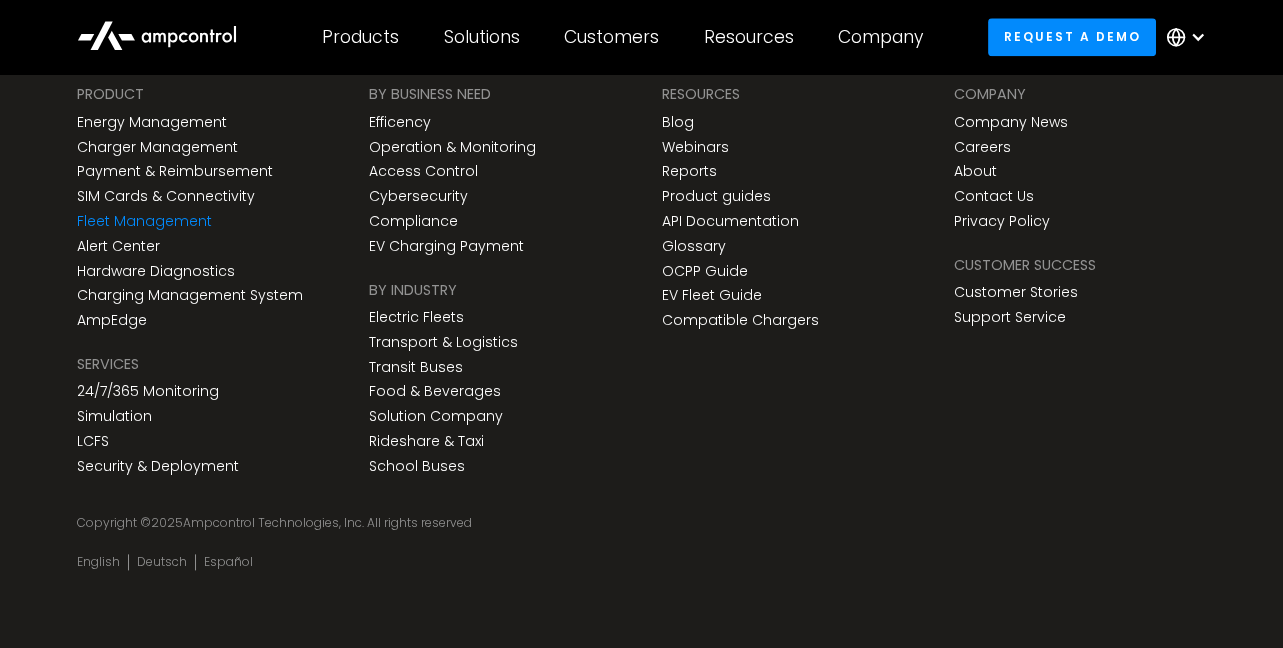 click on "Fleet Management" at bounding box center [144, 221] 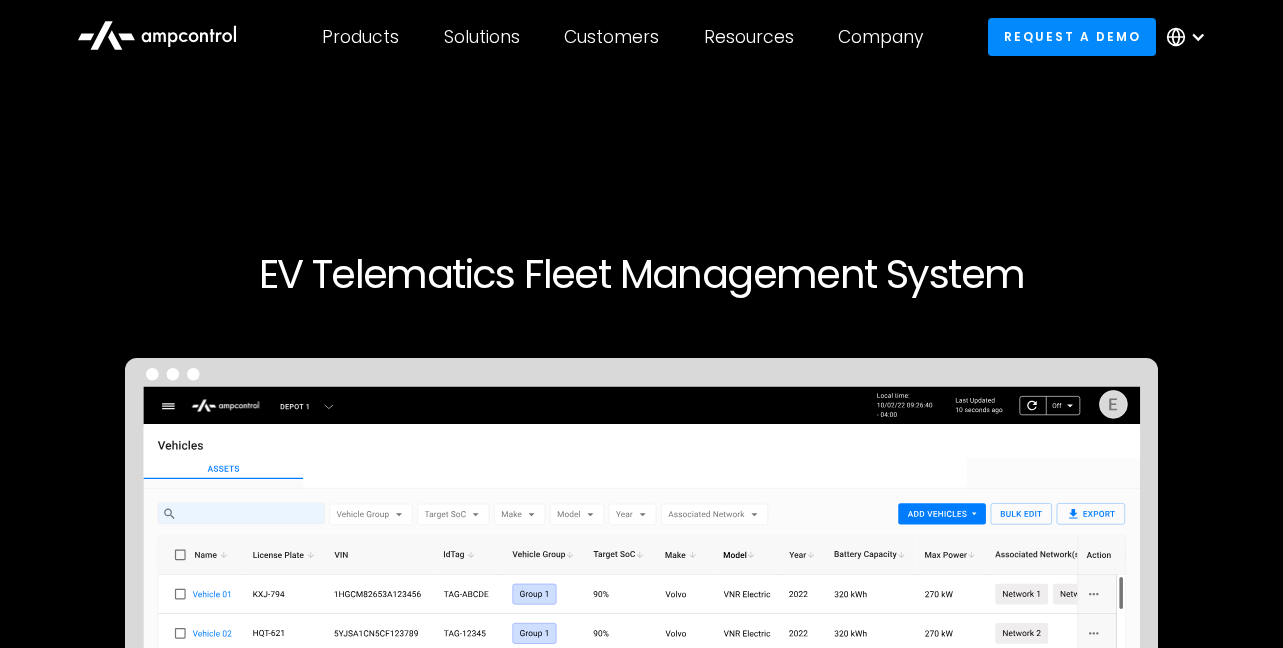 scroll, scrollTop: 0, scrollLeft: 0, axis: both 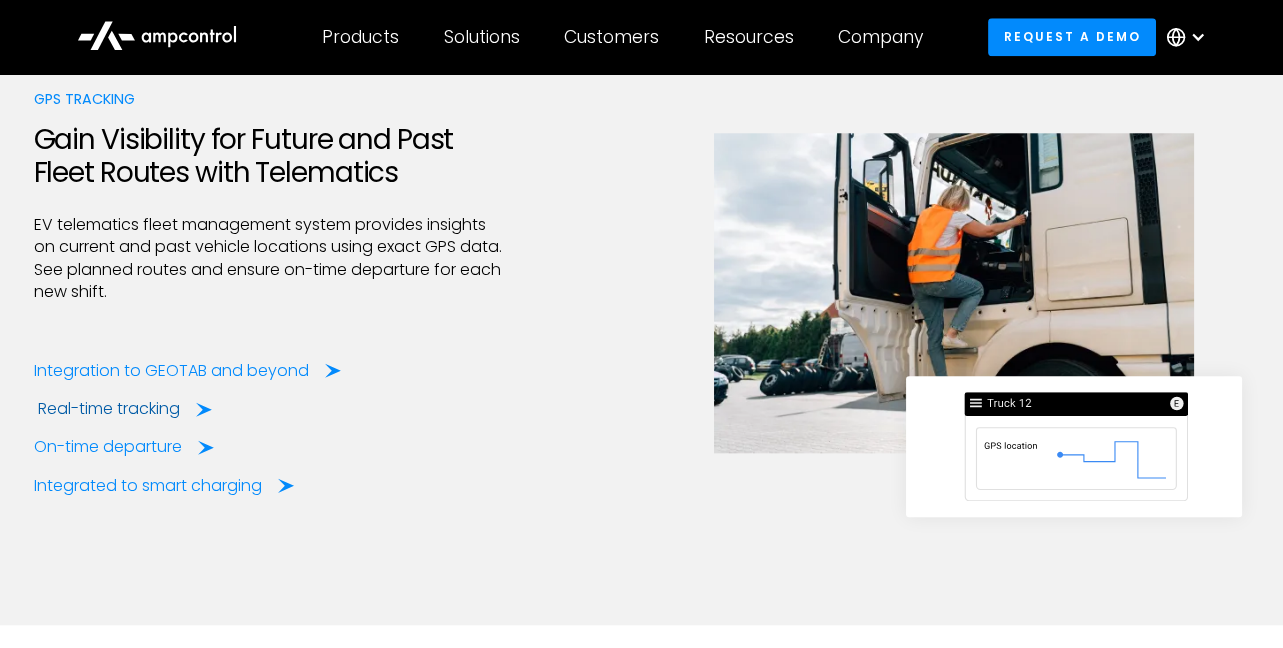click at bounding box center [204, 409] 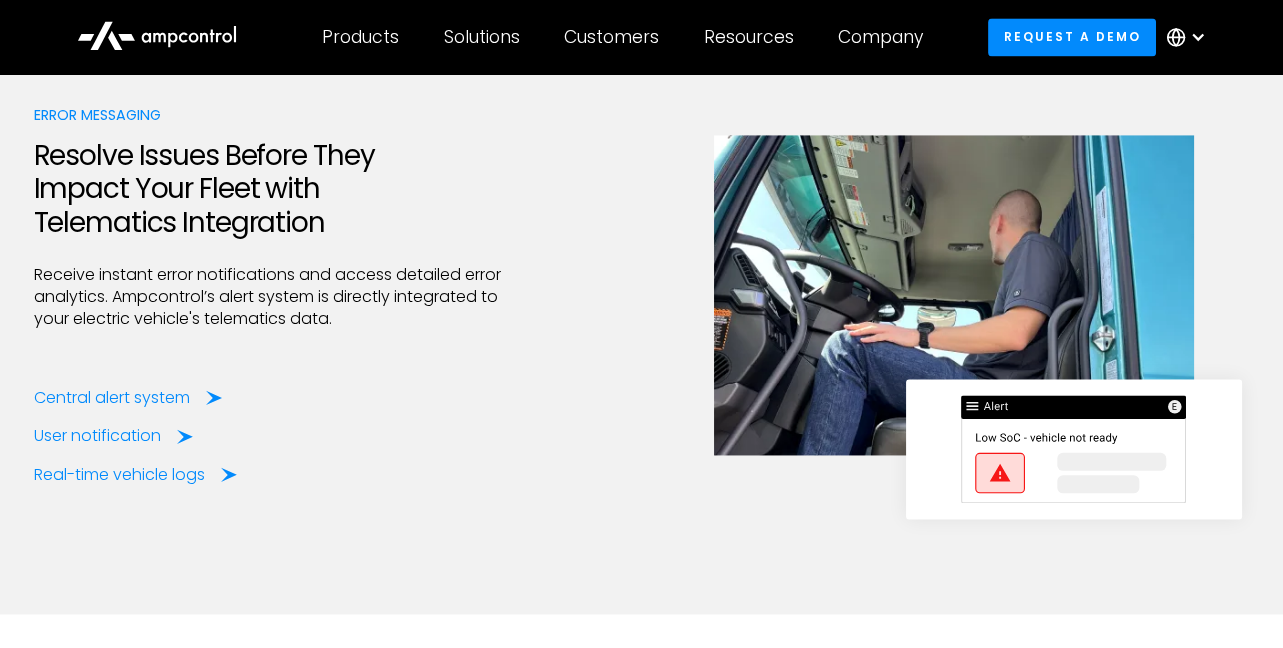 scroll, scrollTop: 4484, scrollLeft: 0, axis: vertical 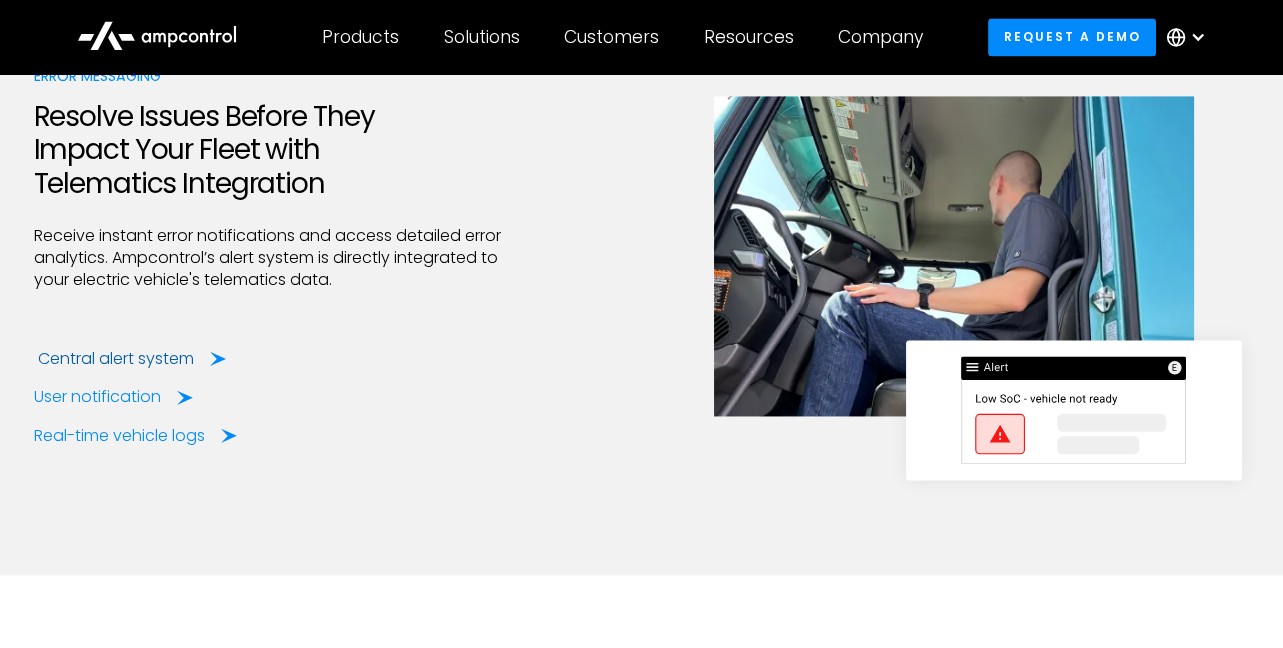 click at bounding box center (218, 358) 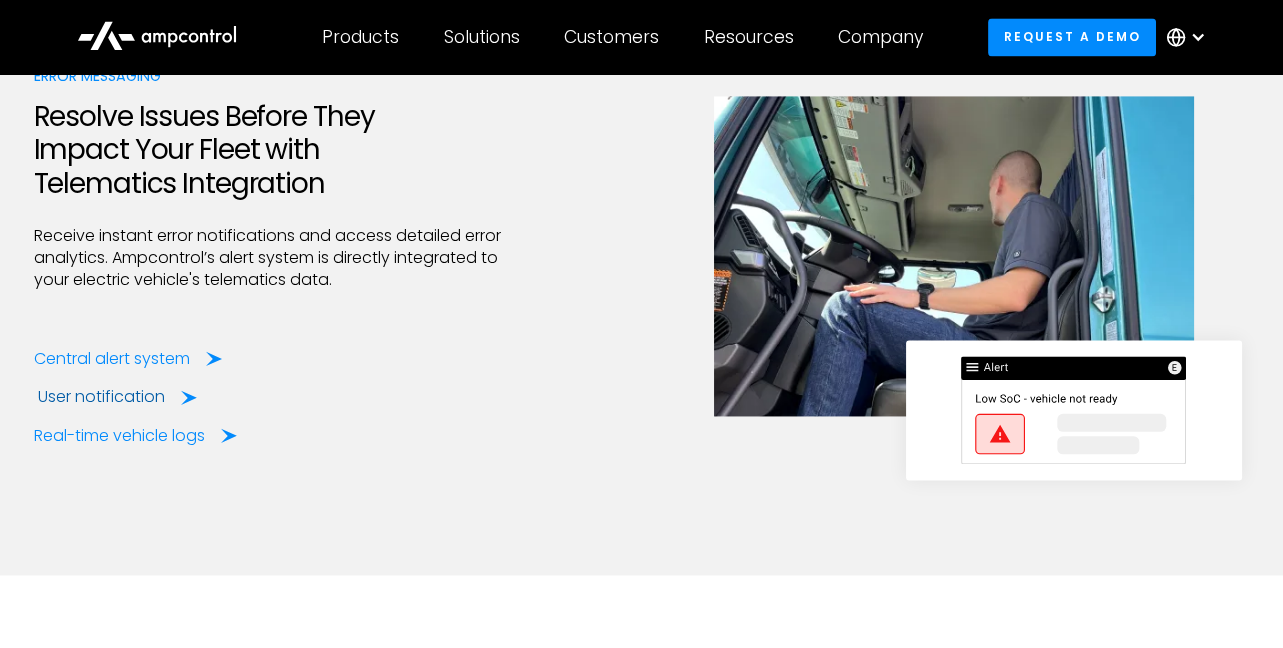 click on "User notification" at bounding box center (101, 397) 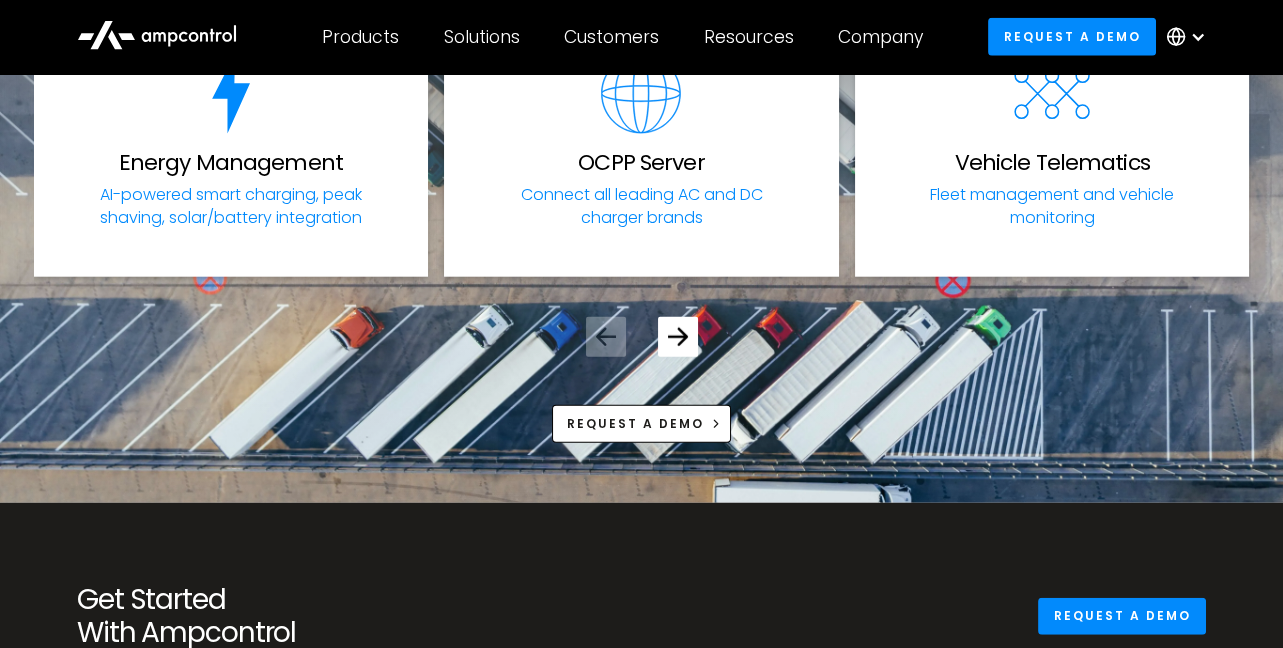 scroll, scrollTop: 7446, scrollLeft: 0, axis: vertical 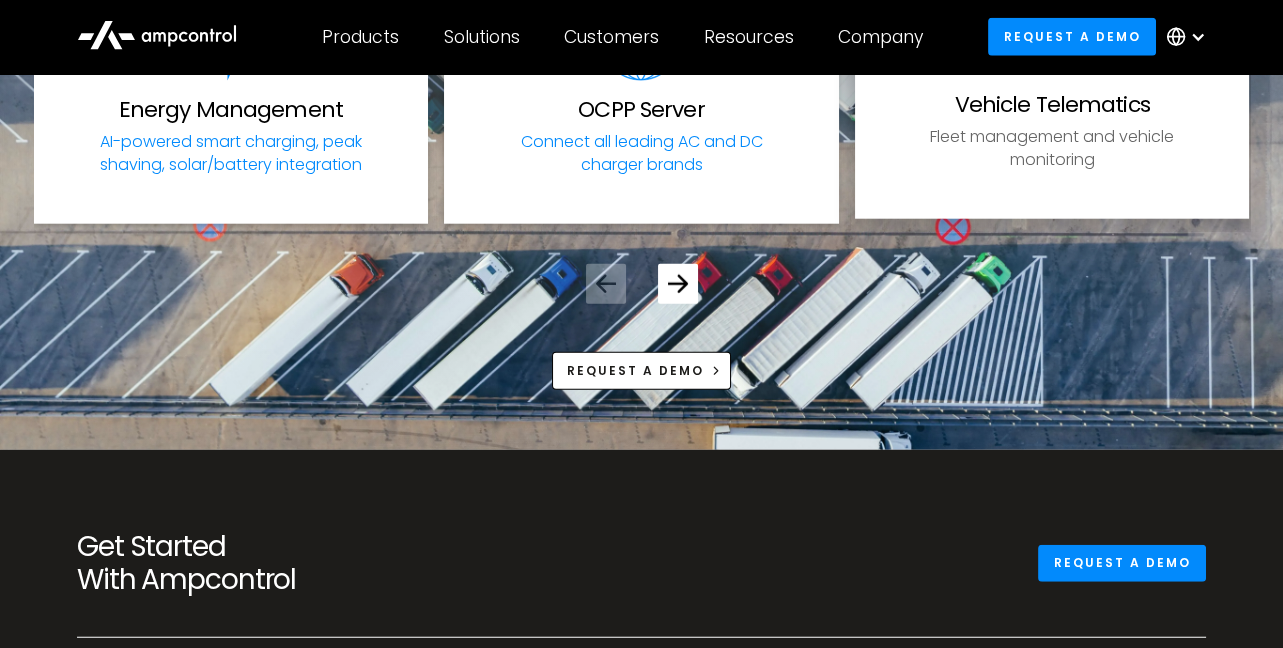 click on "Vehicle Telematics Fleet management and vehicle monitoring" at bounding box center (1052, 83) 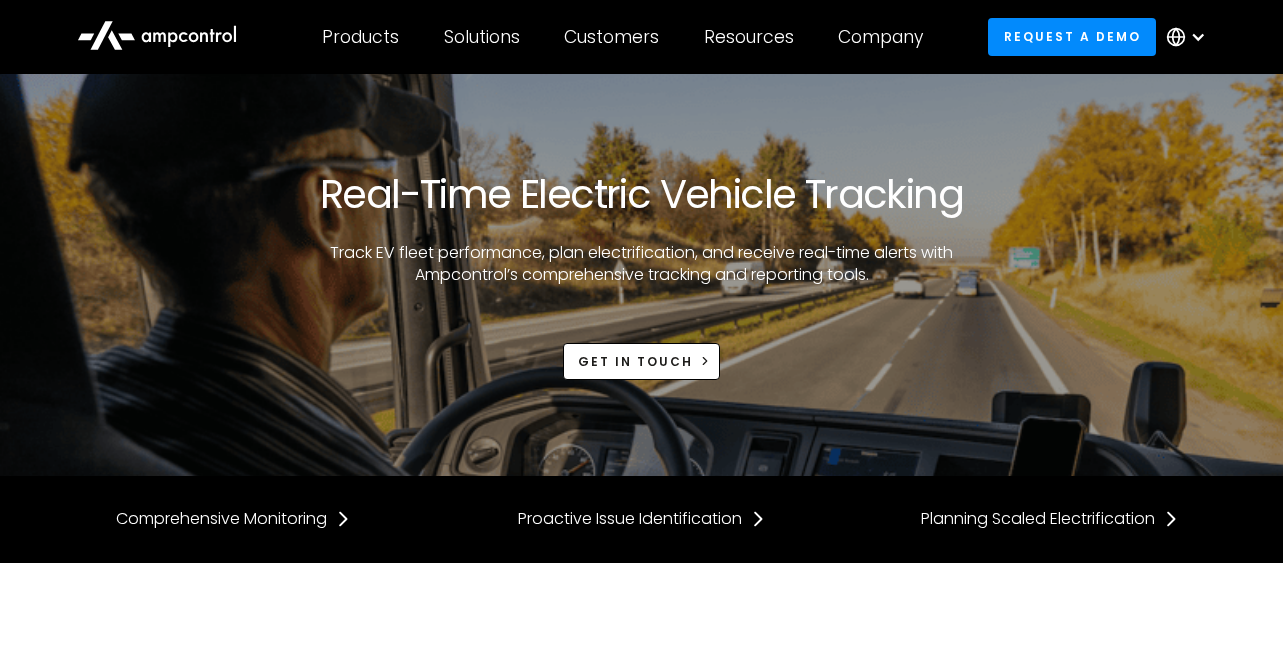 scroll, scrollTop: 0, scrollLeft: 0, axis: both 